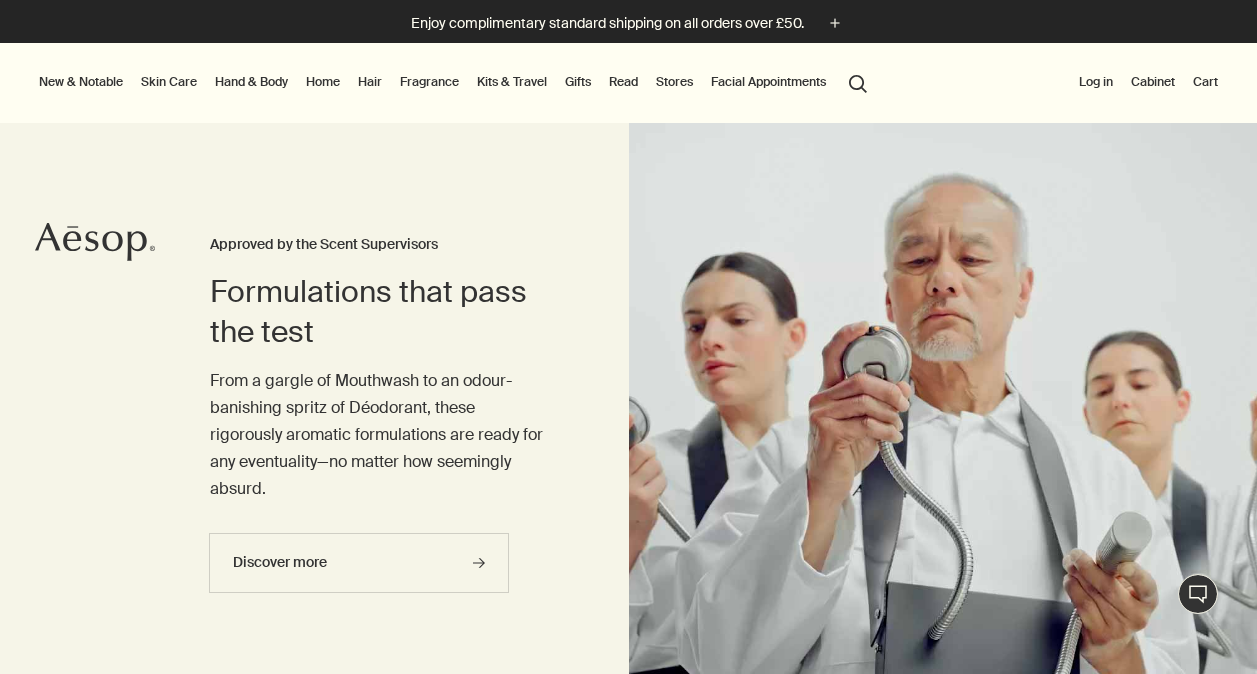scroll, scrollTop: 0, scrollLeft: 0, axis: both 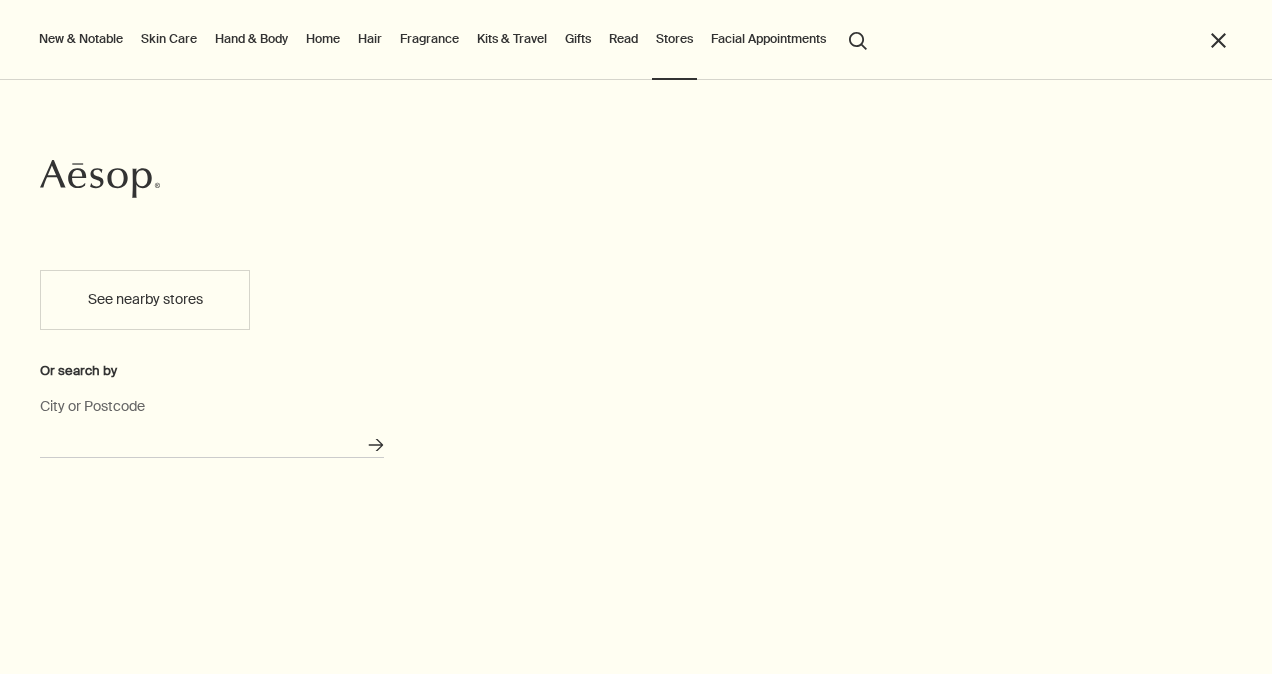 click on "City or Postcode" at bounding box center (212, 442) 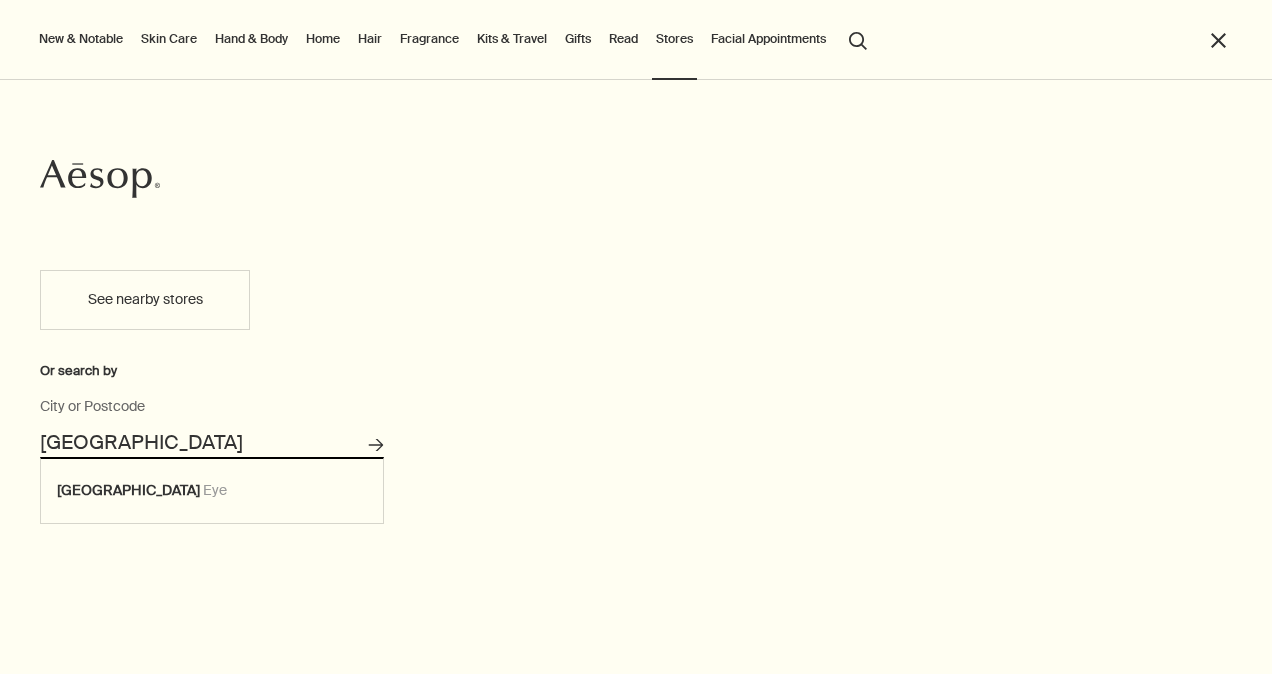 click on "Search for stores" at bounding box center [376, 445] 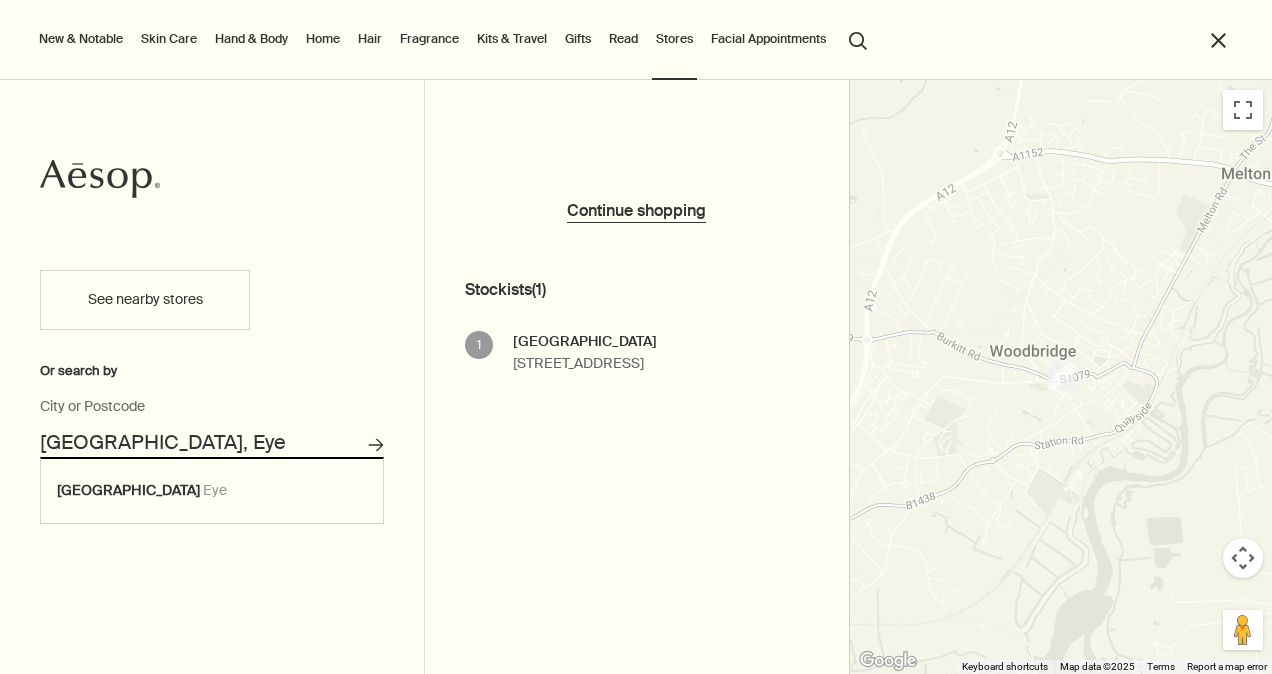 click on "Dublin, Eye" at bounding box center [212, 442] 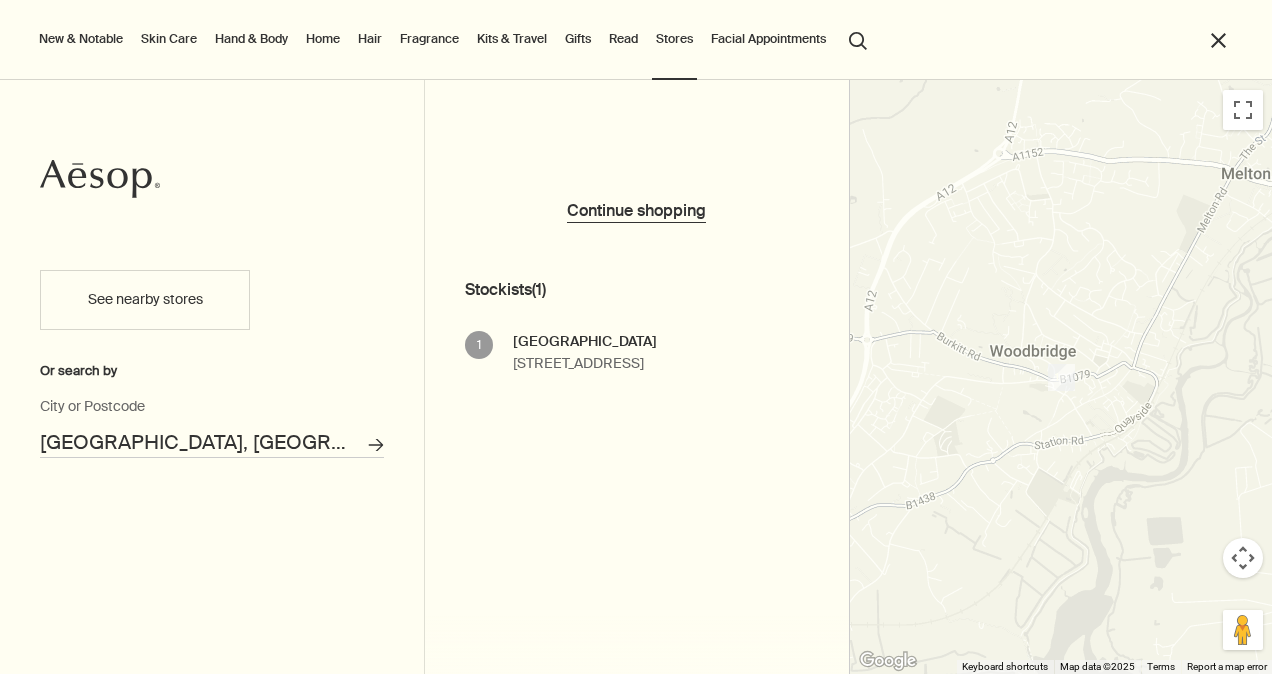 click on "Search for stores" at bounding box center (376, 445) 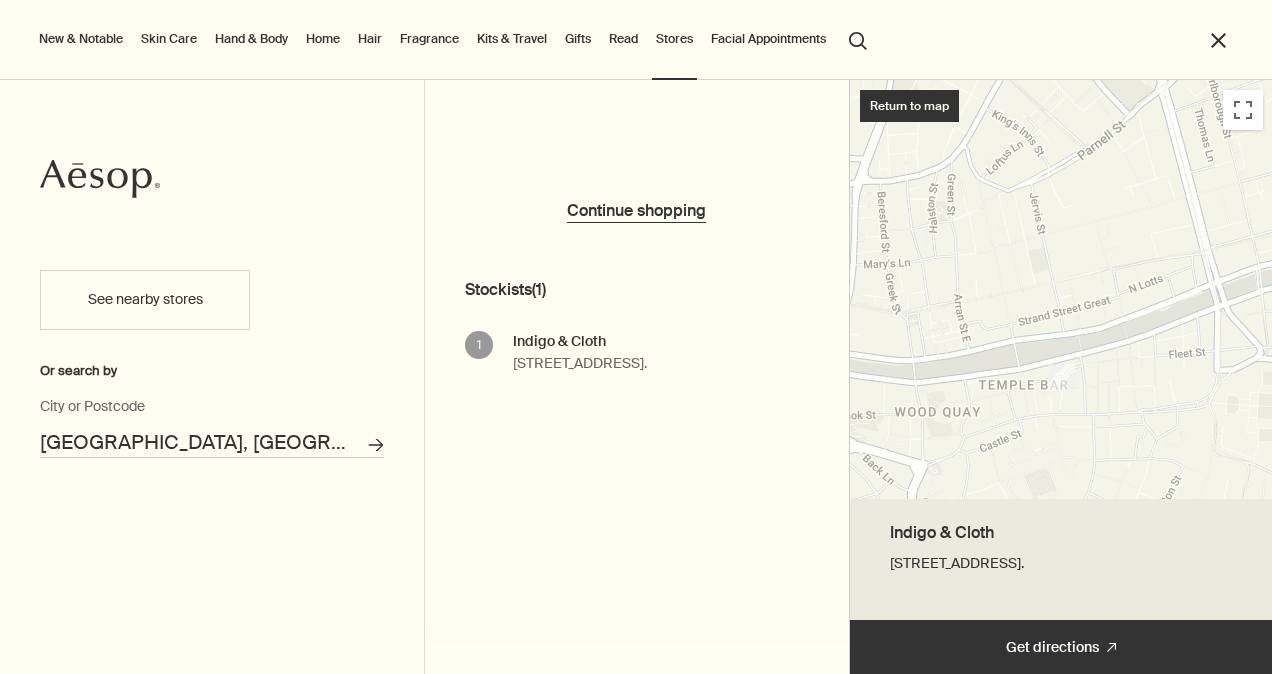 drag, startPoint x: 1090, startPoint y: 352, endPoint x: 1159, endPoint y: 331, distance: 72.12489 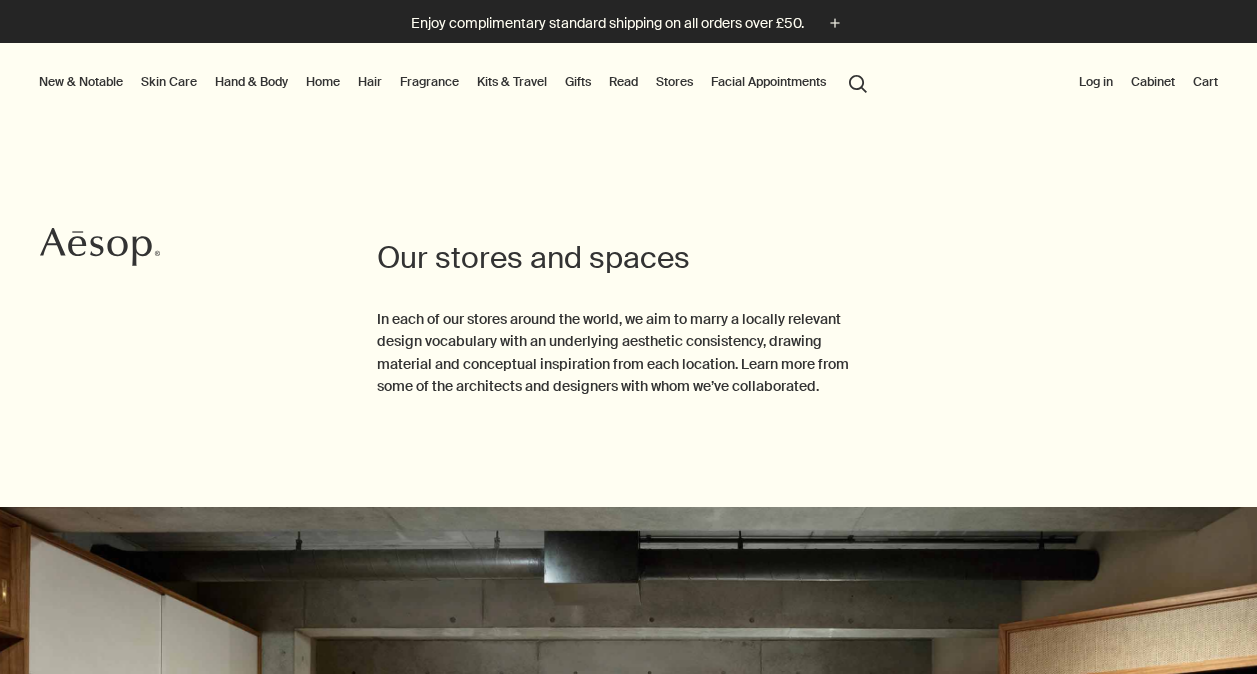 scroll, scrollTop: 0, scrollLeft: 0, axis: both 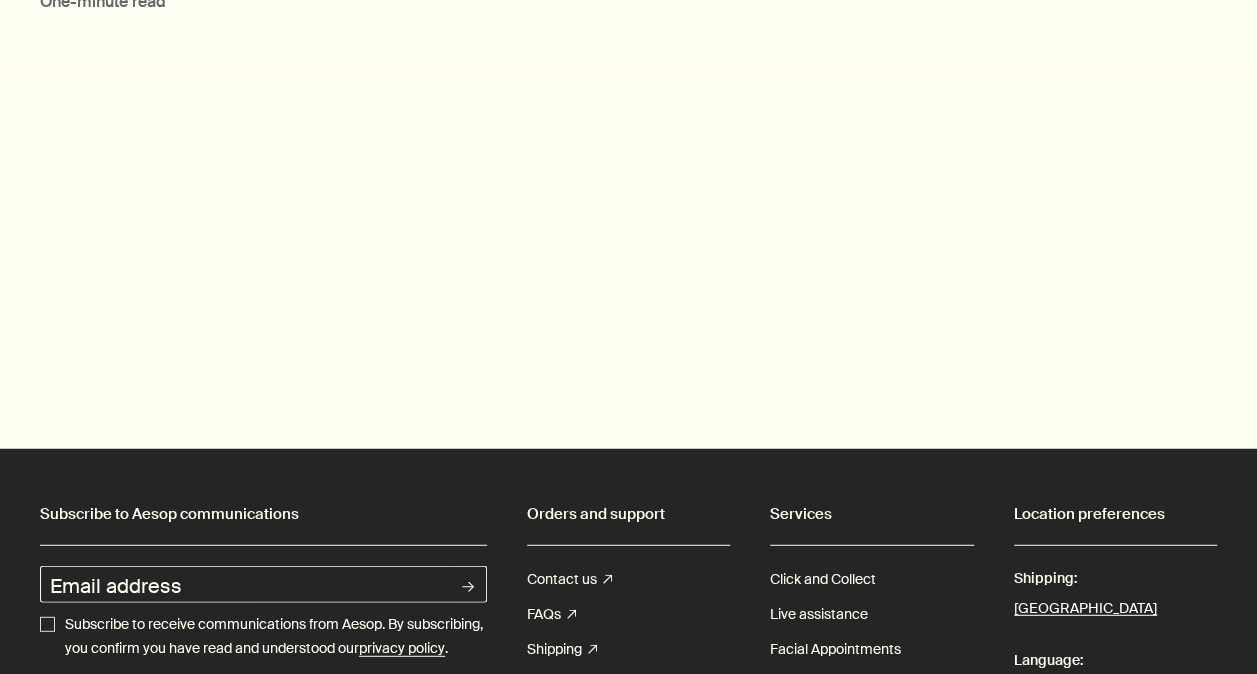click on "United Kingdom" at bounding box center (1085, 609) 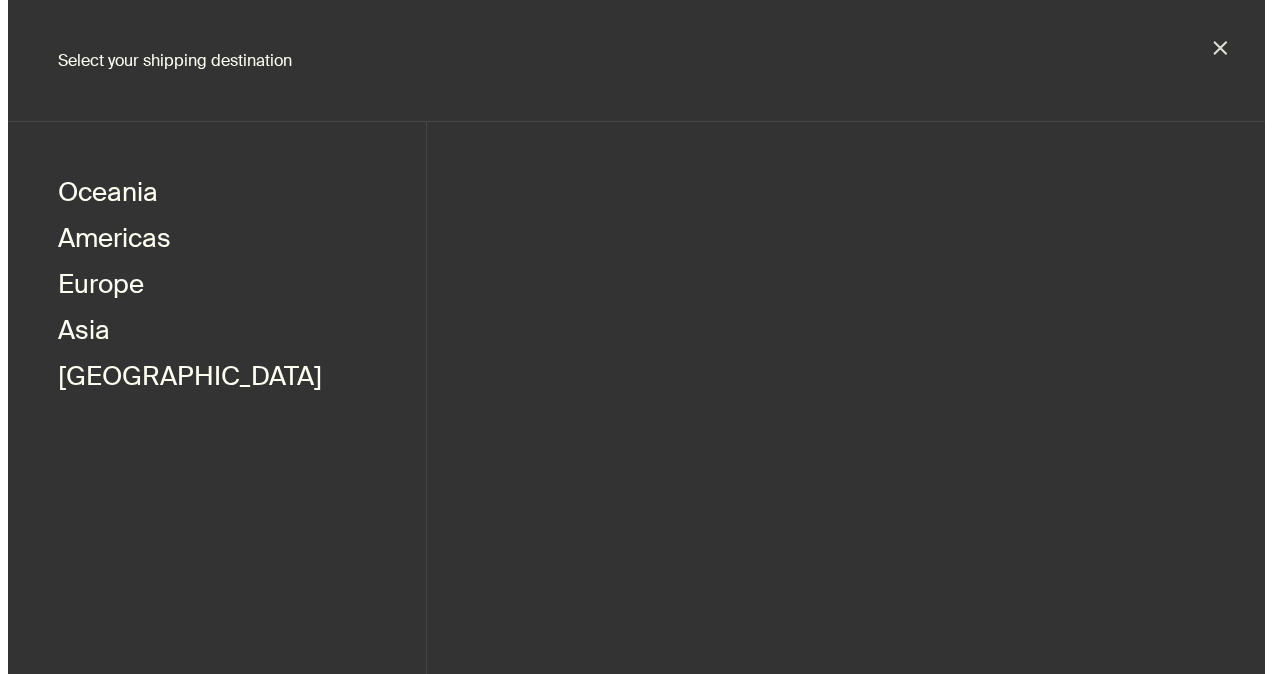scroll, scrollTop: 6159, scrollLeft: 0, axis: vertical 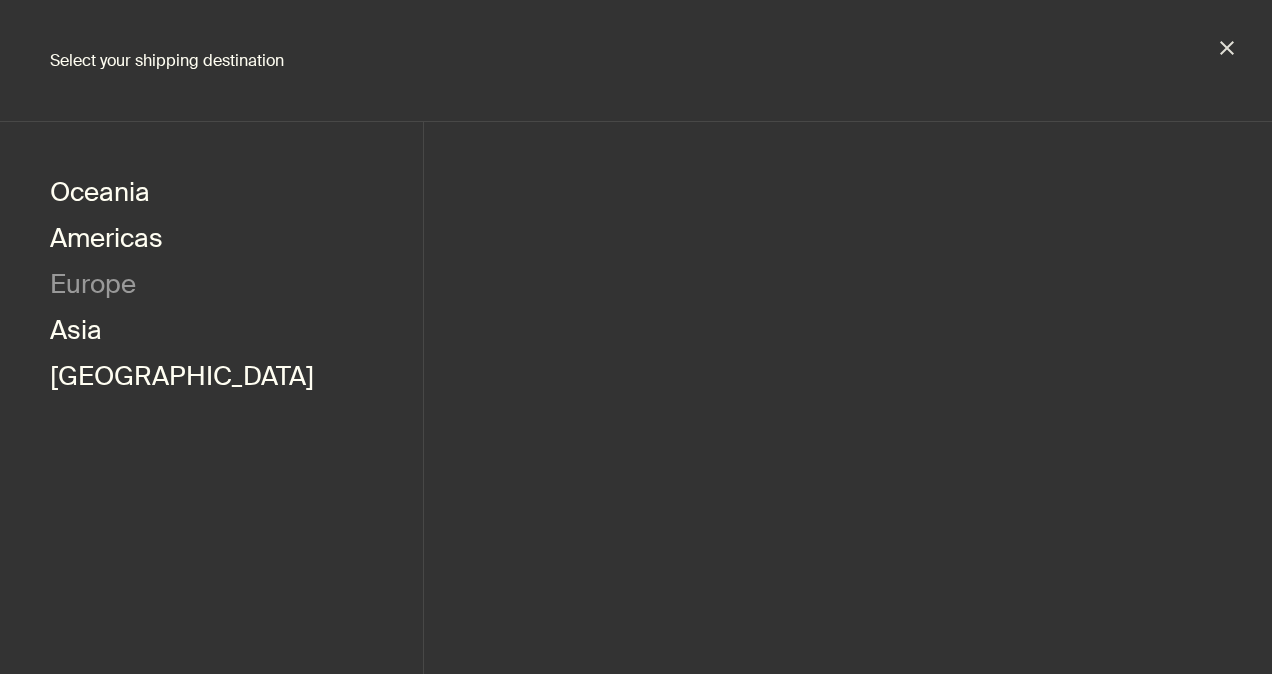click on "Europe" at bounding box center [93, 287] 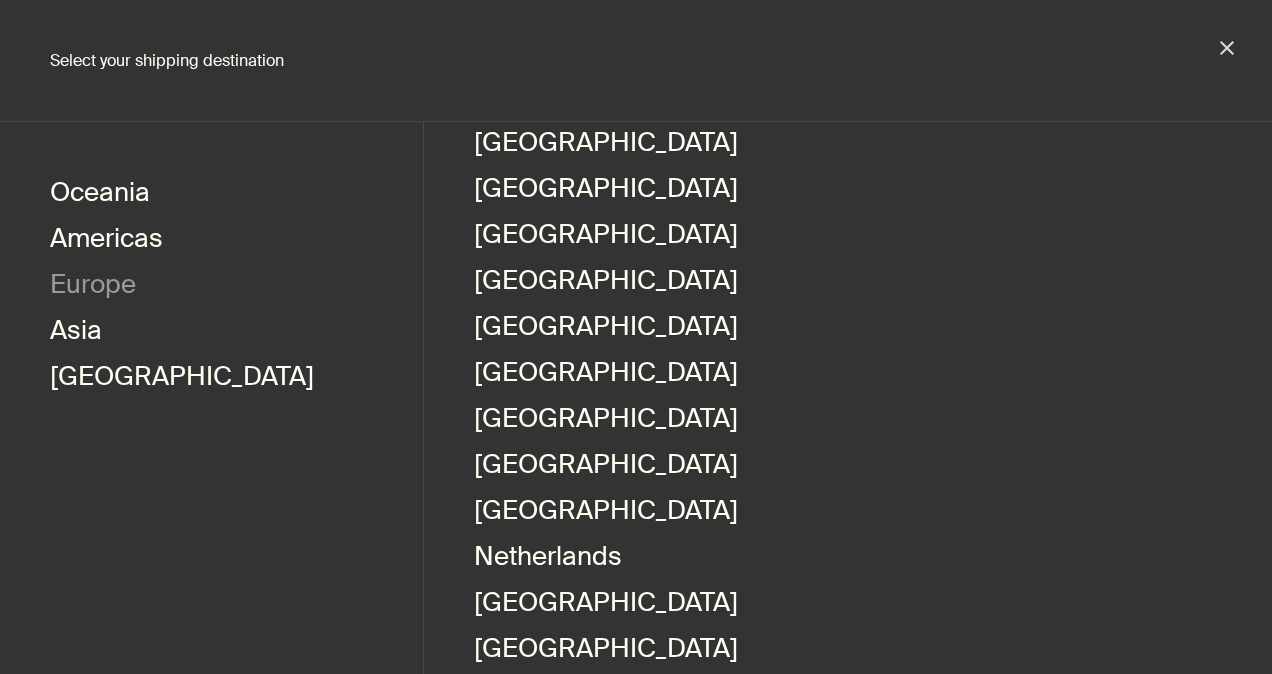 scroll, scrollTop: 681, scrollLeft: 0, axis: vertical 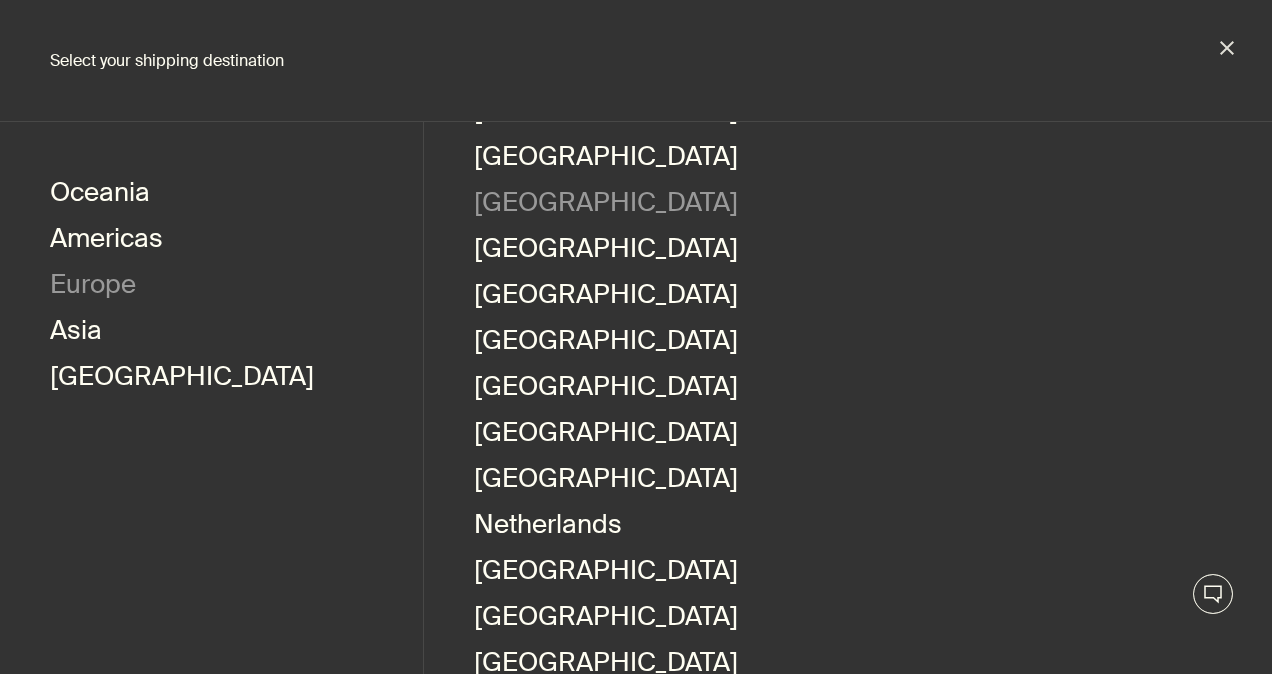 click on "Ireland" at bounding box center (606, 205) 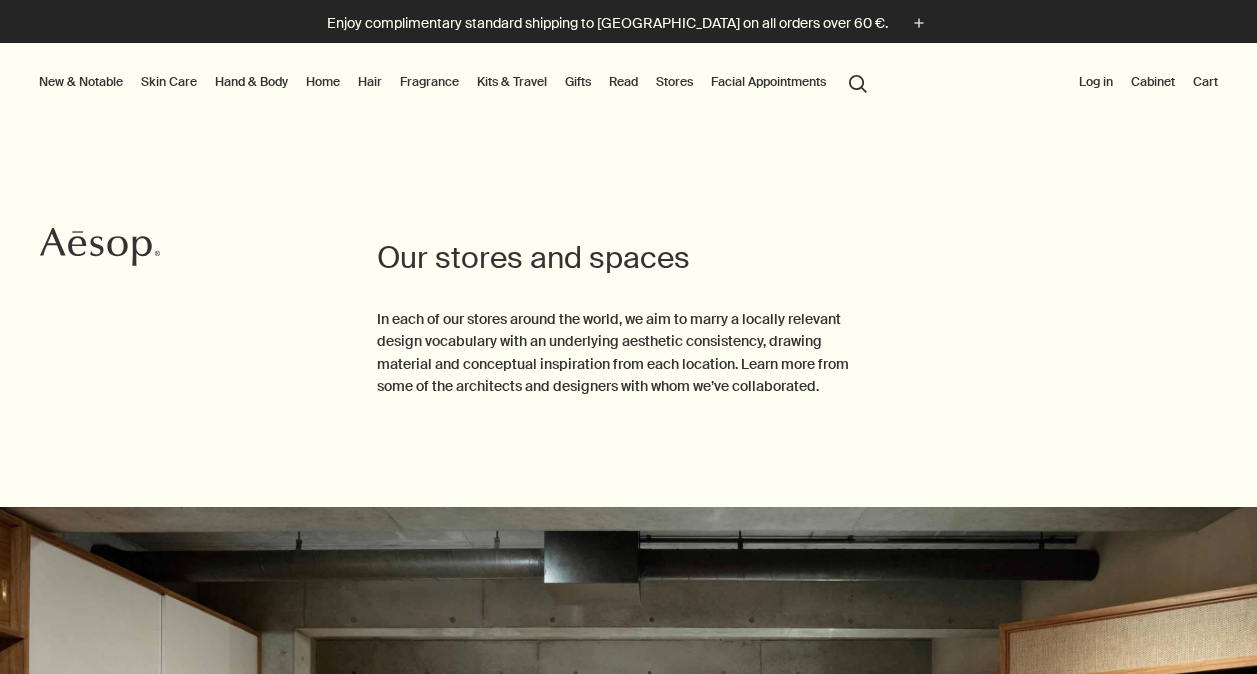 scroll, scrollTop: 0, scrollLeft: 0, axis: both 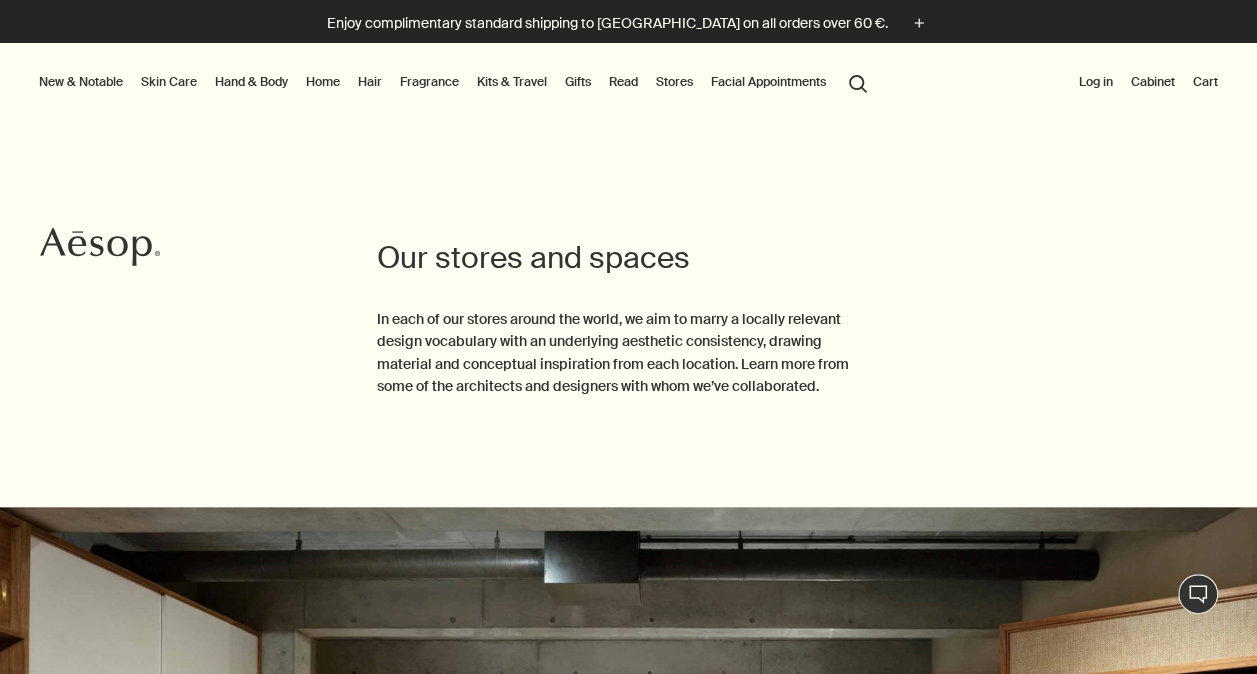 click on "Stores" at bounding box center [674, 82] 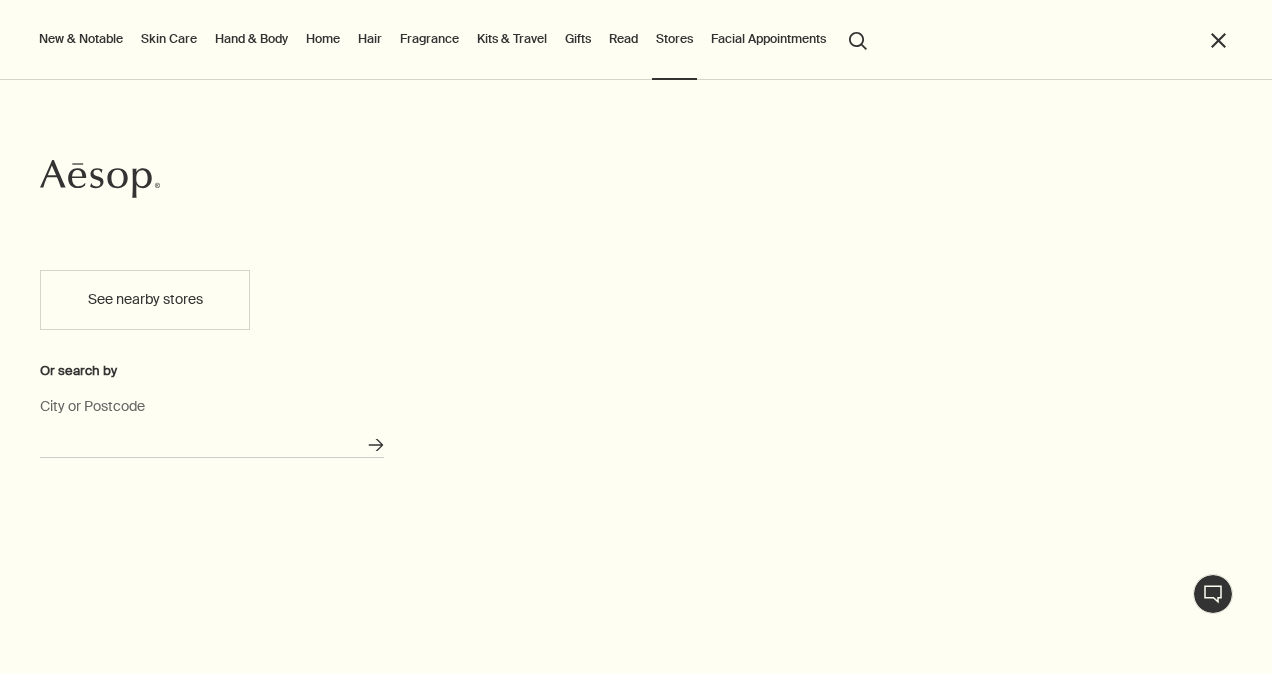 click on "City or Postcode" at bounding box center [212, 442] 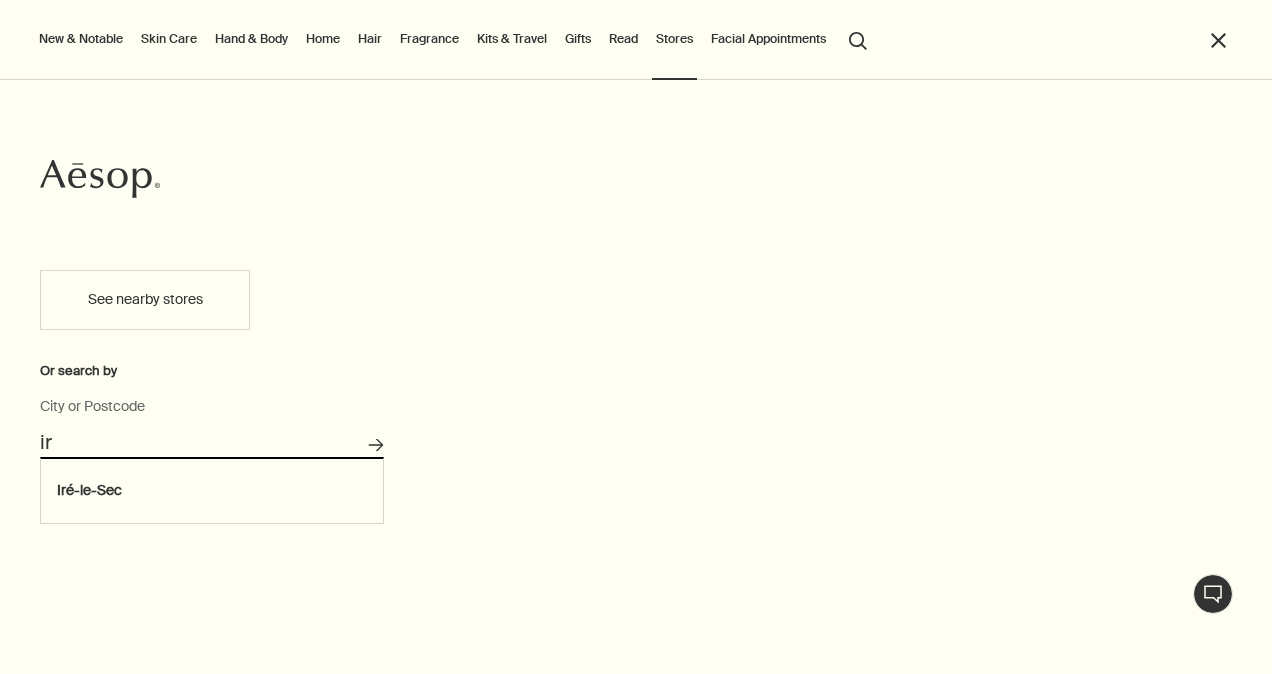 type on "i" 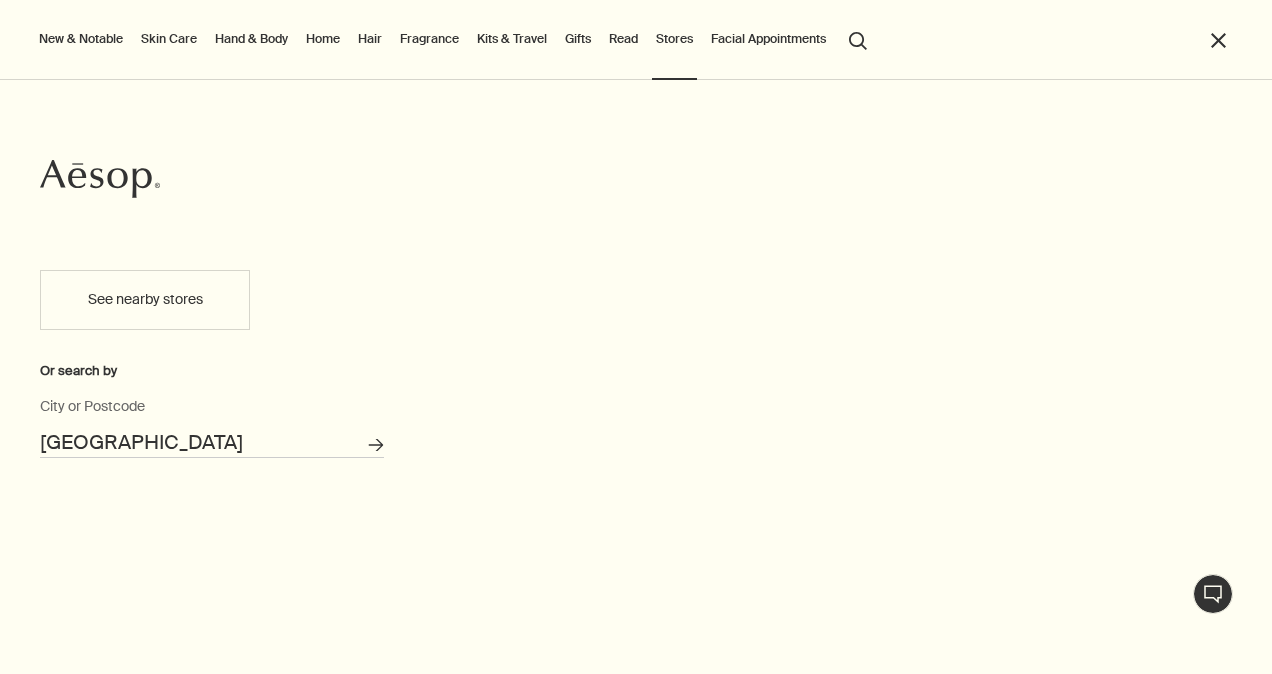 click on "Search for stores" at bounding box center (376, 445) 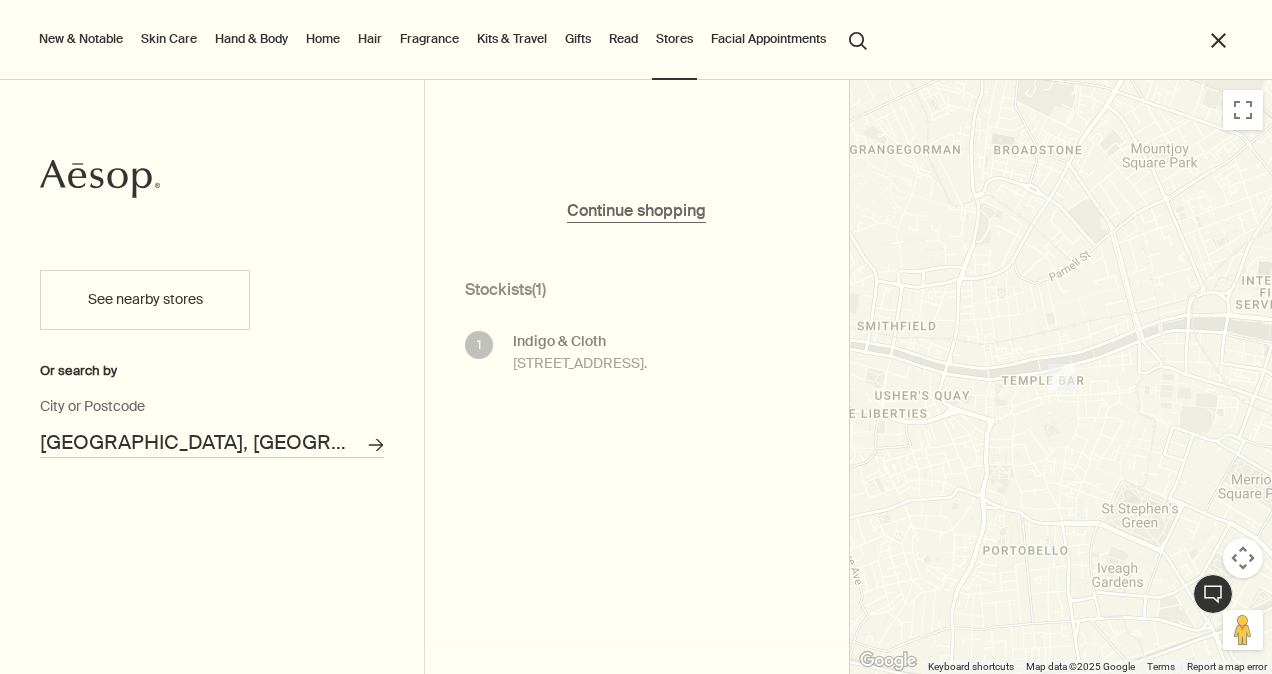 click on "Stockists  ( 1 ) 1 Indigo & Cloth [STREET_ADDRESS]." at bounding box center (637, 363) 